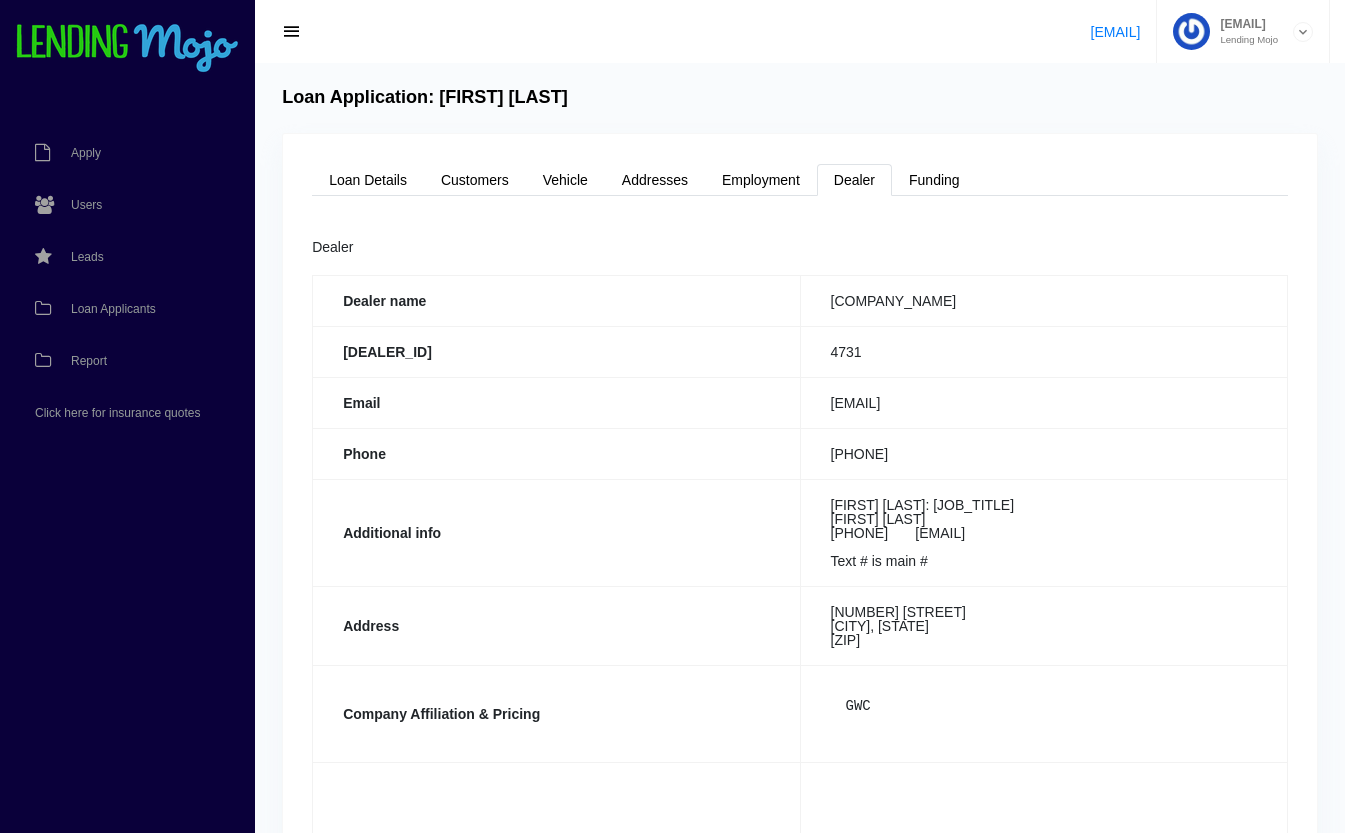 scroll, scrollTop: 0, scrollLeft: 0, axis: both 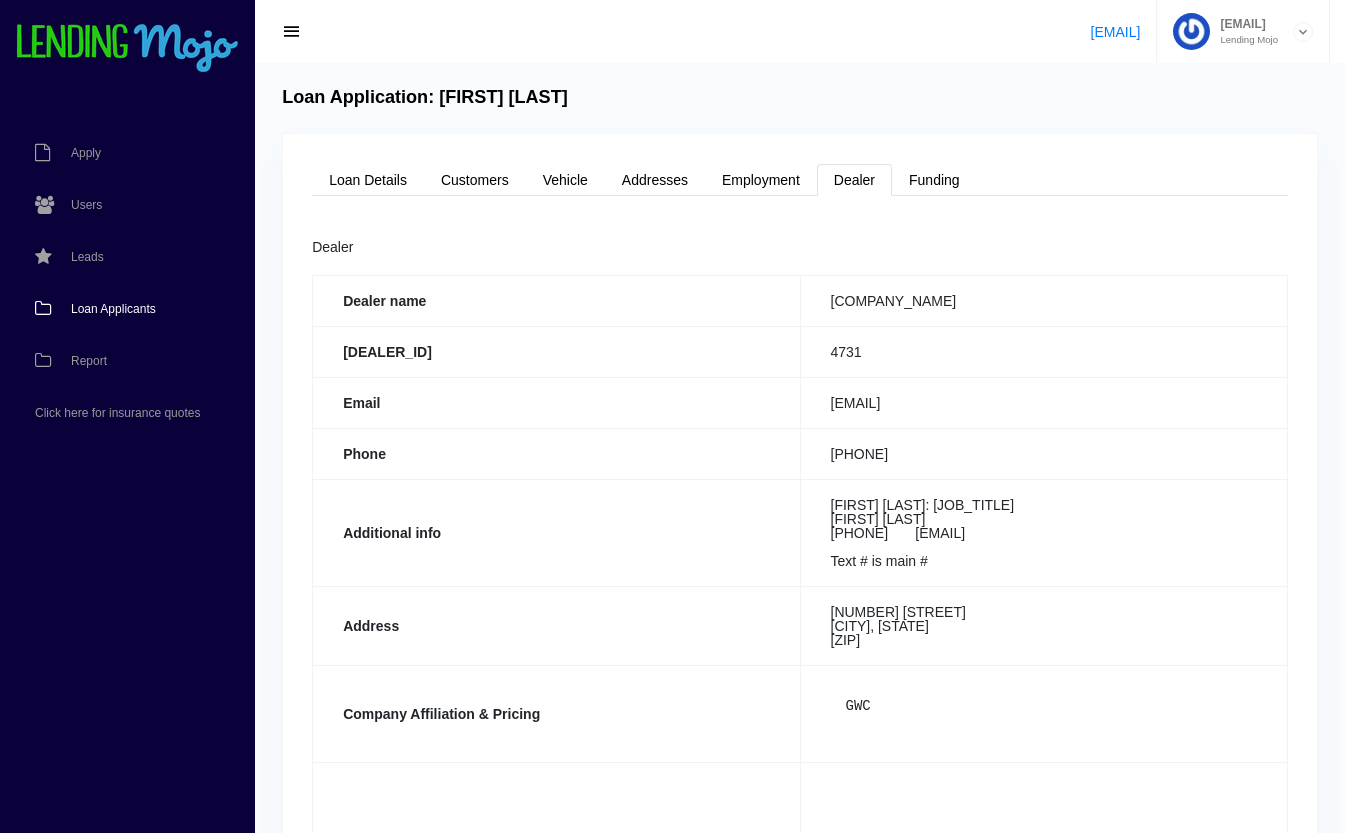 click on "Loan Applicants" at bounding box center [113, 309] 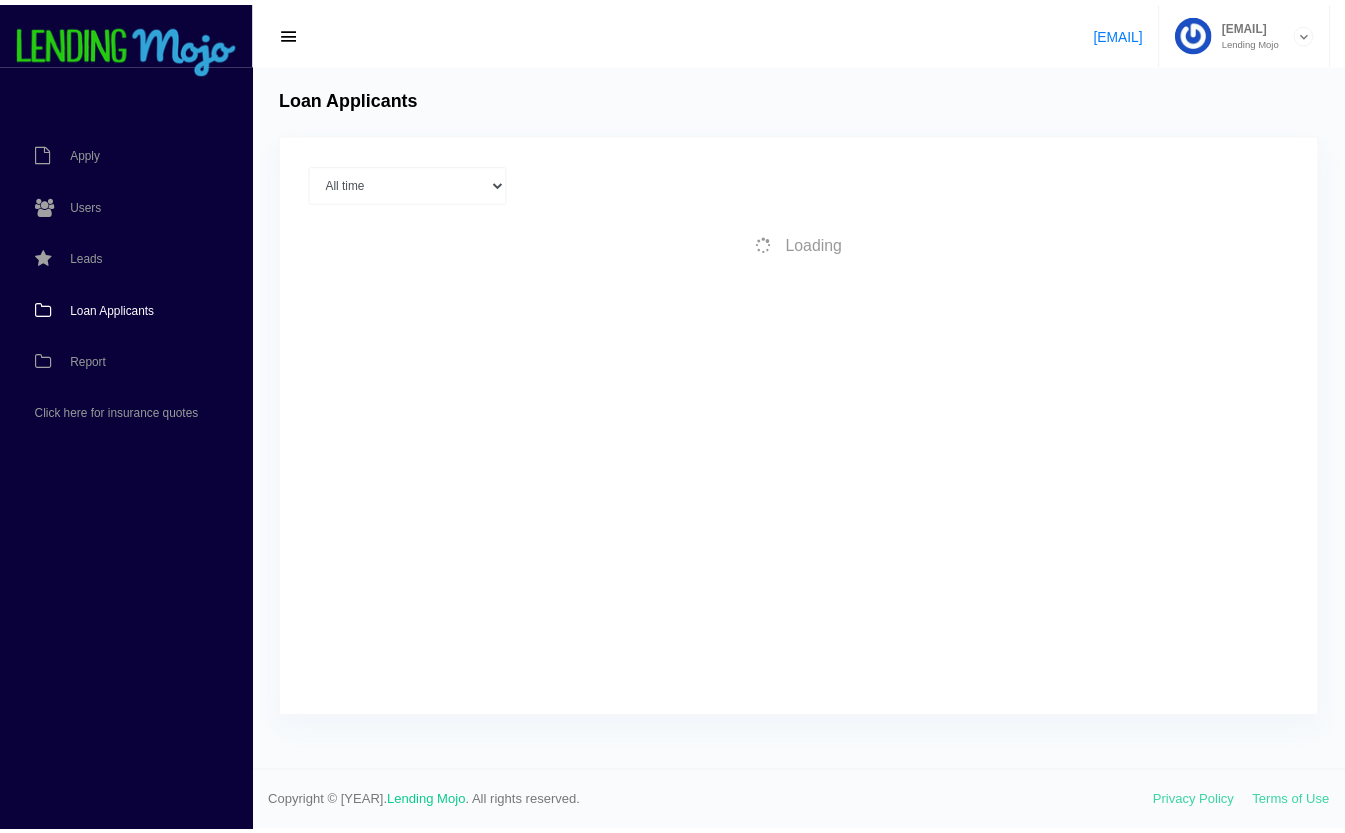scroll, scrollTop: 0, scrollLeft: 0, axis: both 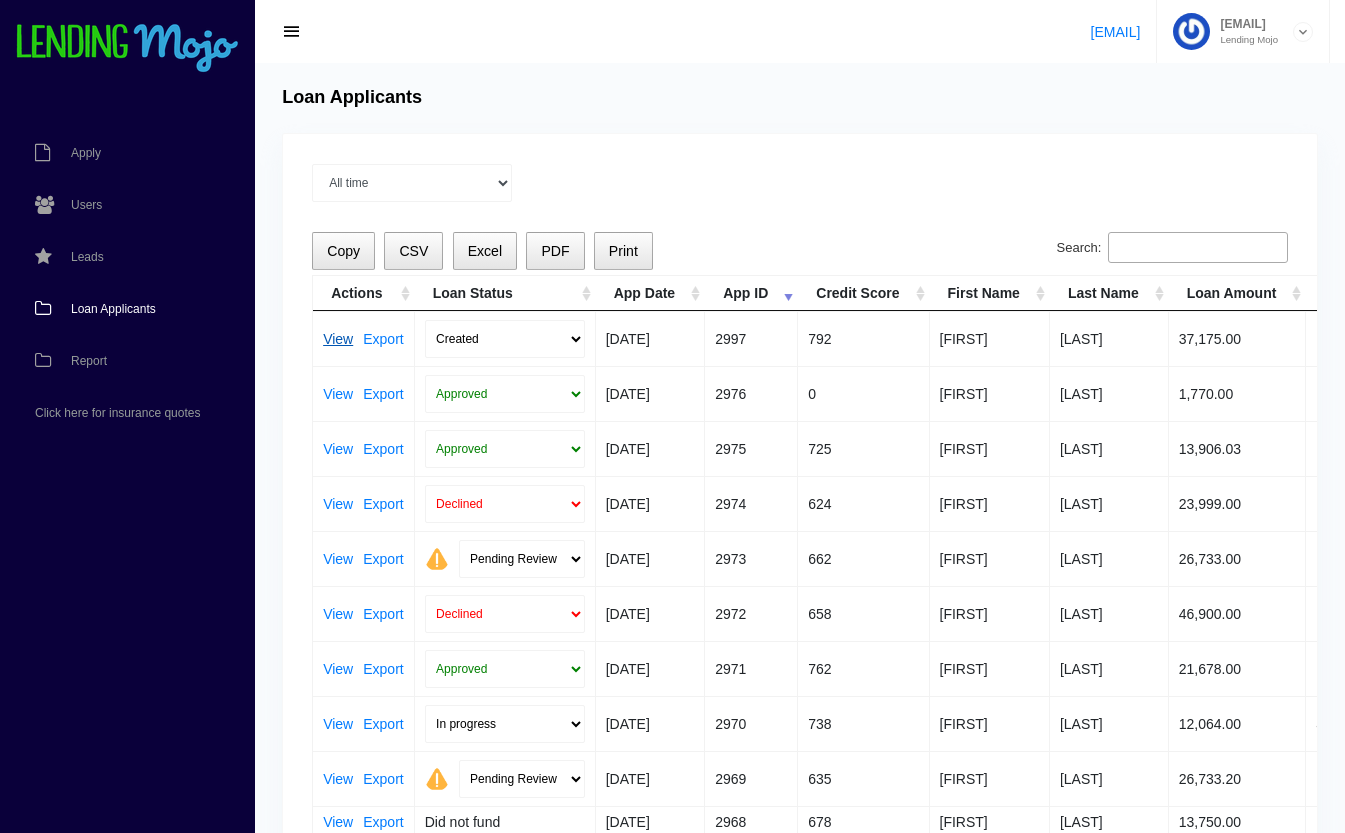 click on "View" at bounding box center [338, 339] 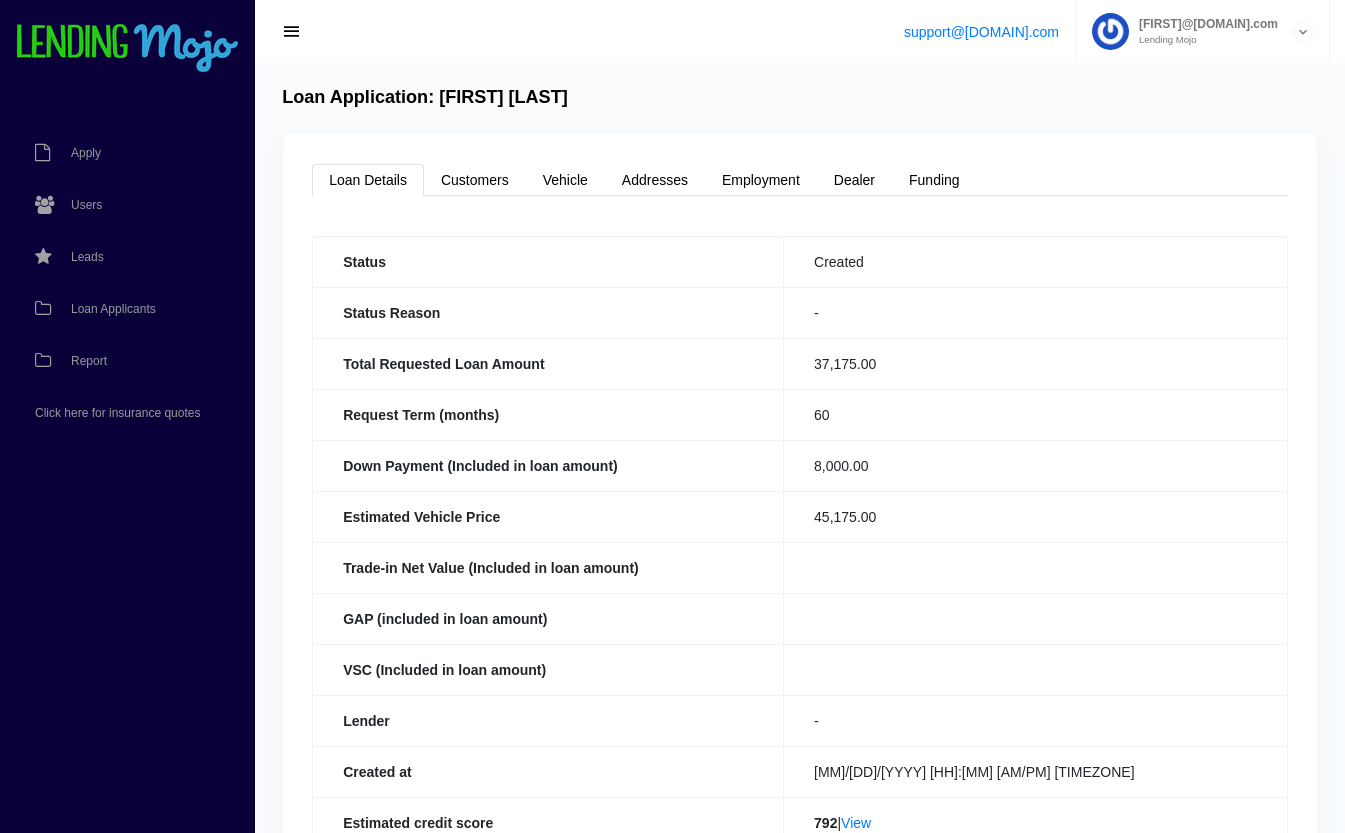 scroll, scrollTop: 0, scrollLeft: 0, axis: both 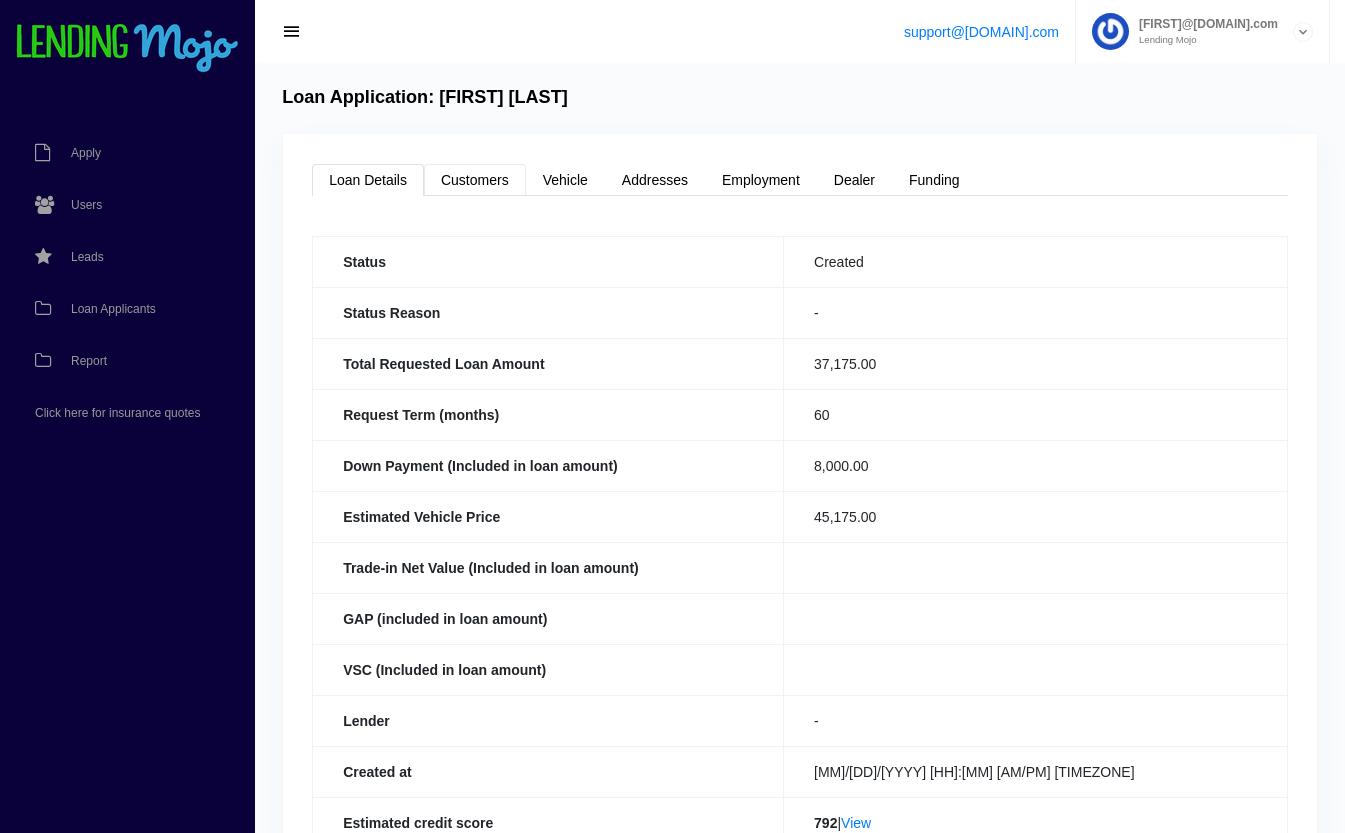 click on "Customers" at bounding box center (475, 180) 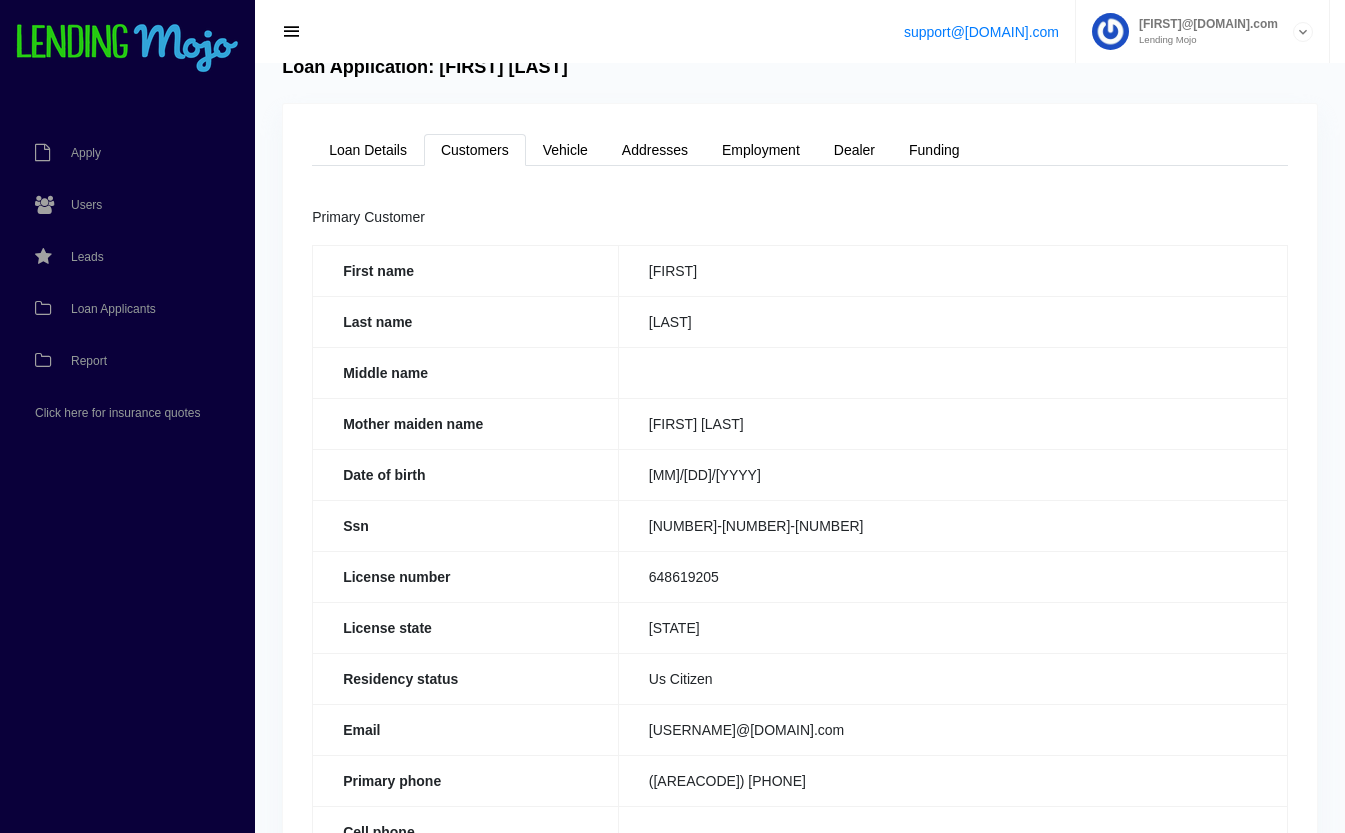scroll, scrollTop: 0, scrollLeft: 0, axis: both 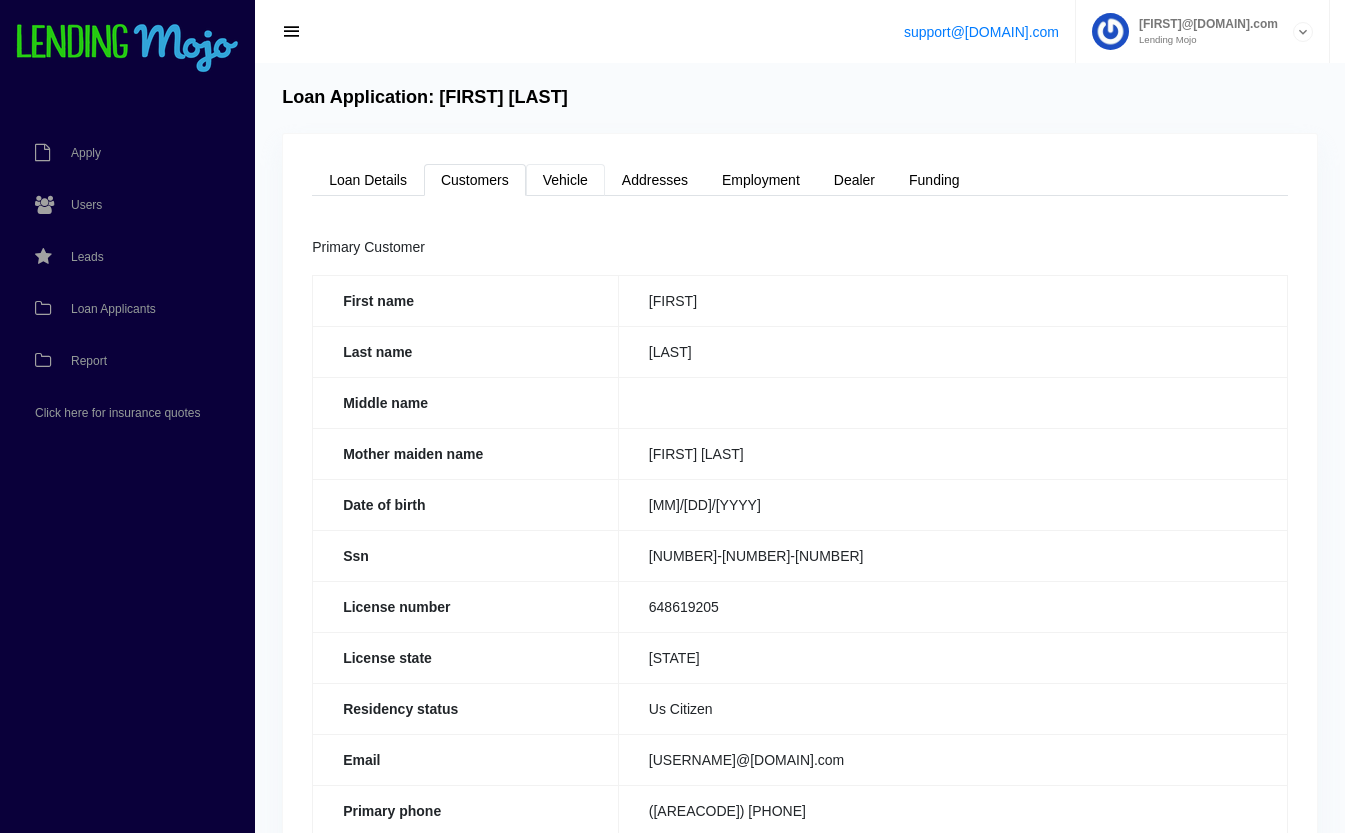 click on "Vehicle" at bounding box center [565, 180] 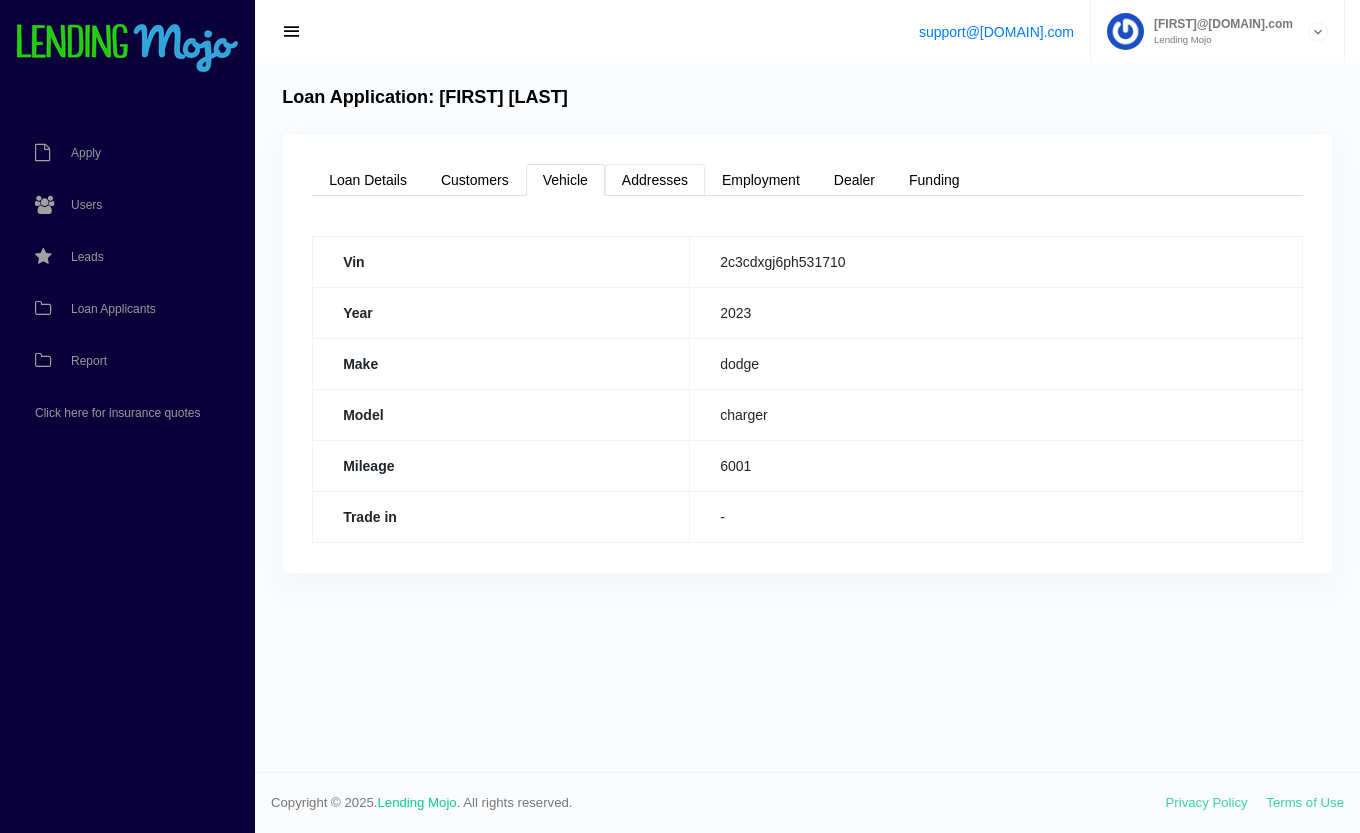click on "Addresses" at bounding box center (655, 180) 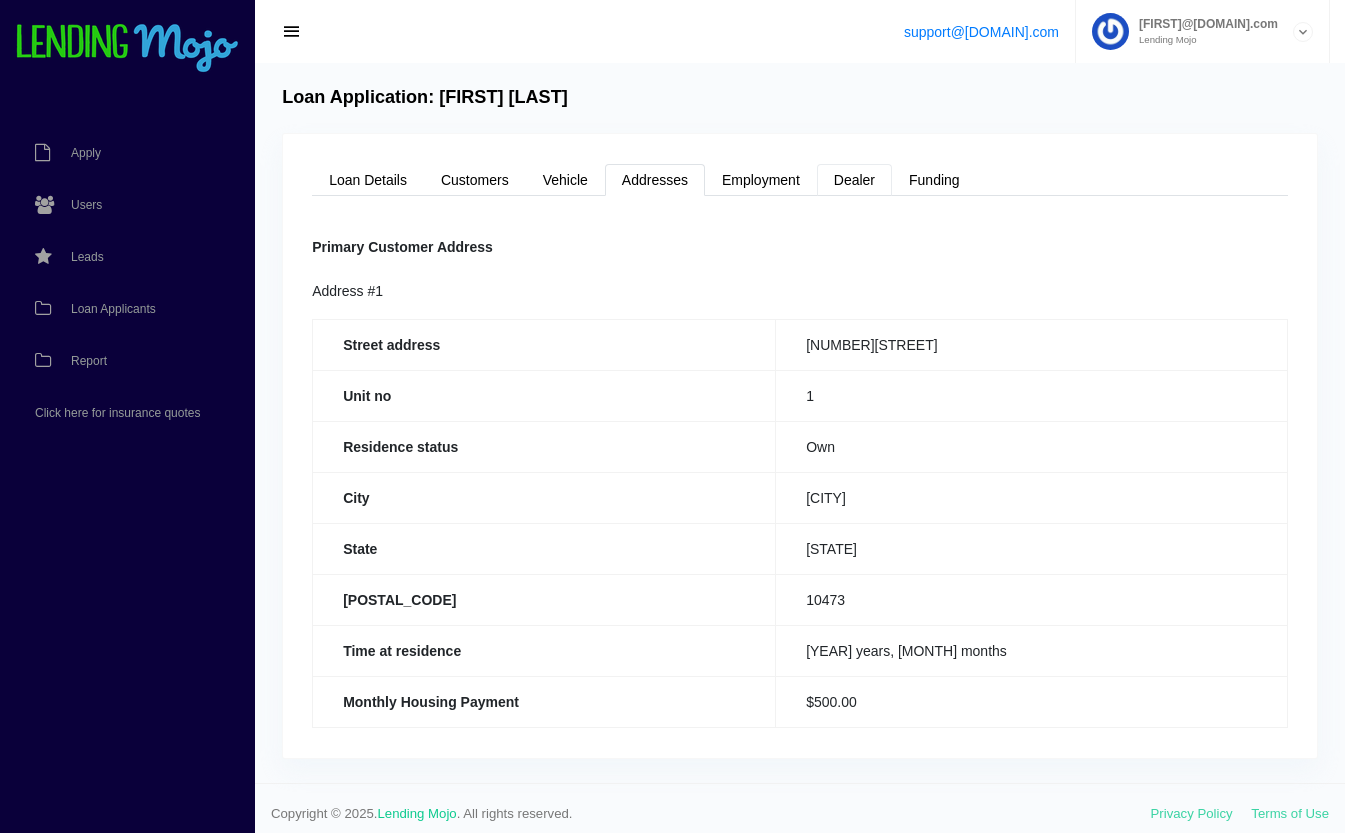 click on "Dealer" at bounding box center [854, 180] 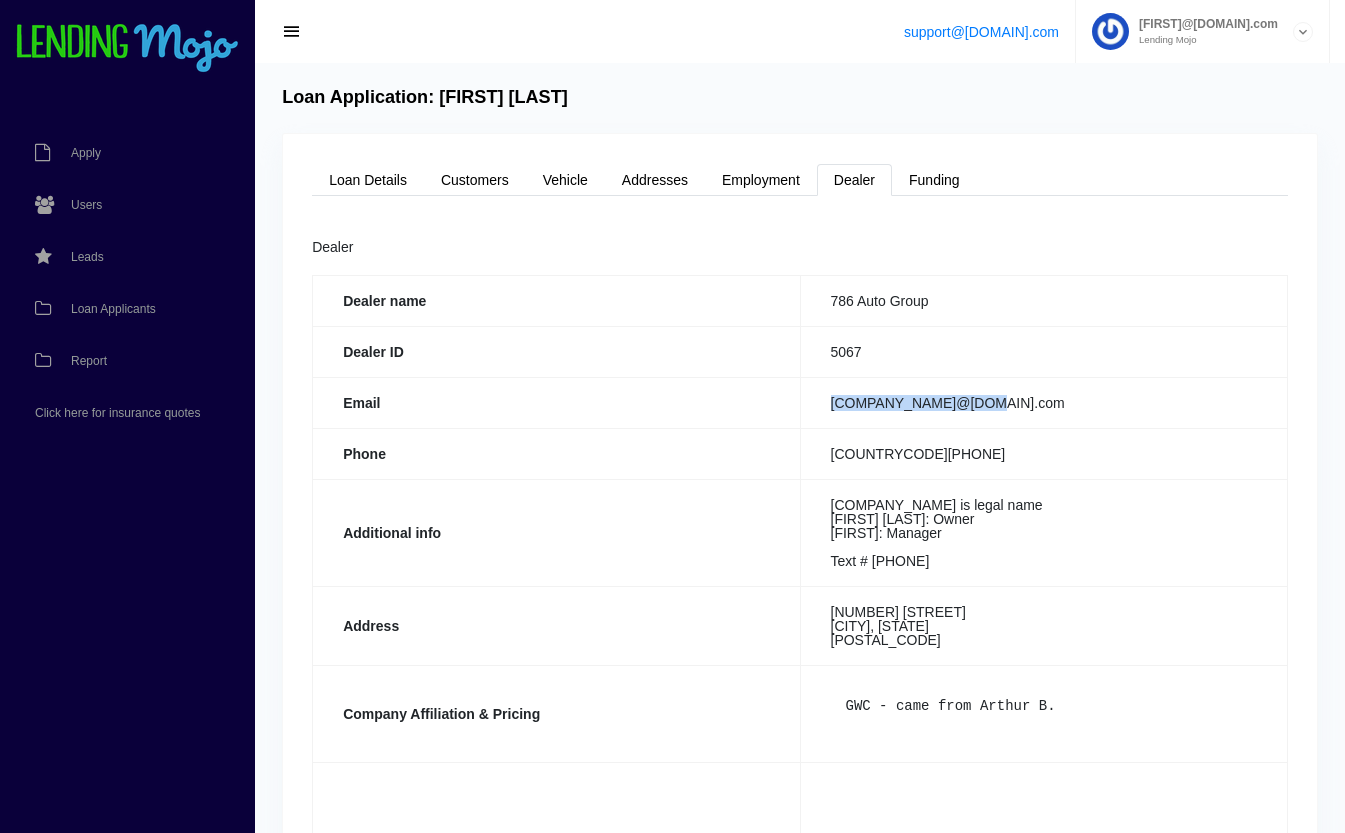 drag, startPoint x: 995, startPoint y: 402, endPoint x: 826, endPoint y: 412, distance: 169.2956 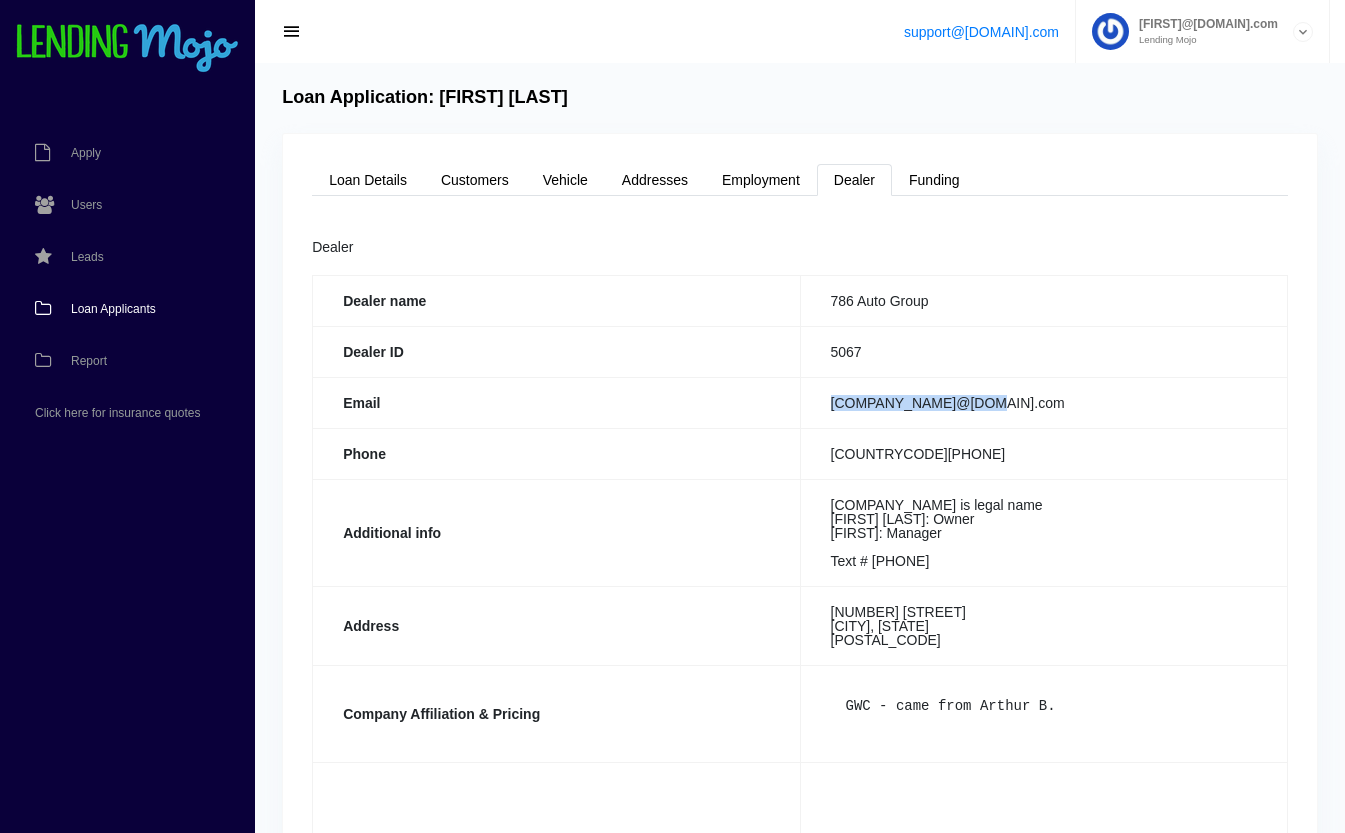 click on "Loan Applicants" at bounding box center [113, 309] 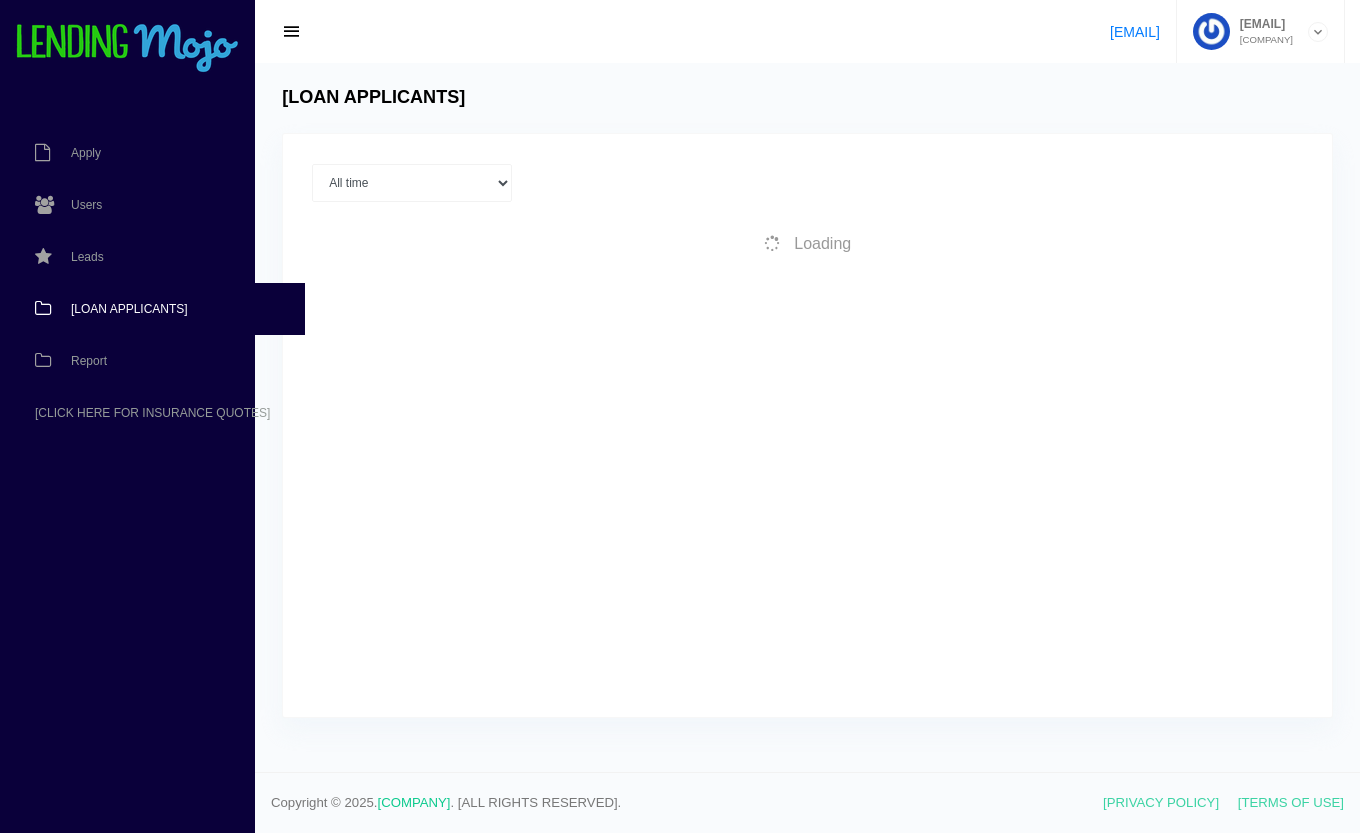 scroll, scrollTop: 0, scrollLeft: 0, axis: both 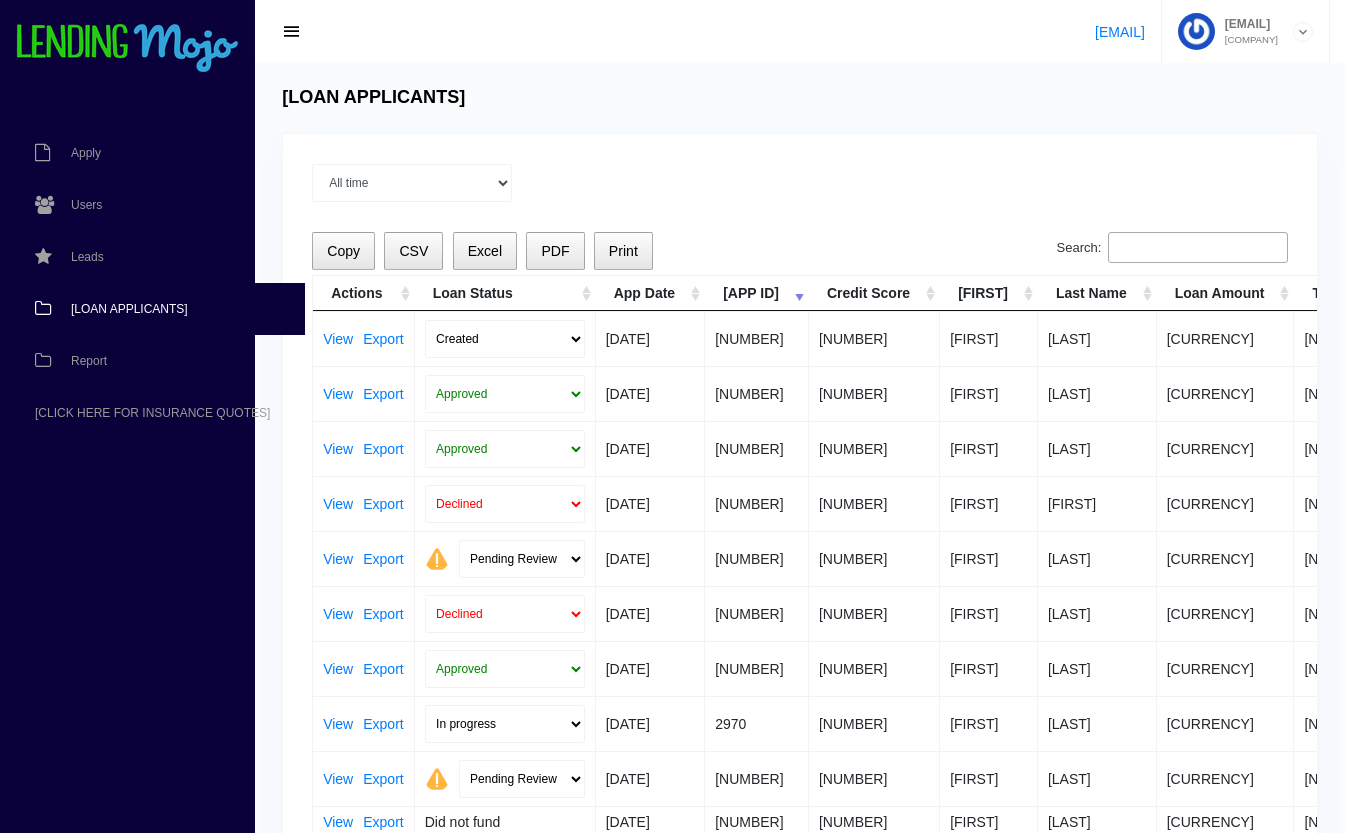 click on "Search:" at bounding box center (1198, 248) 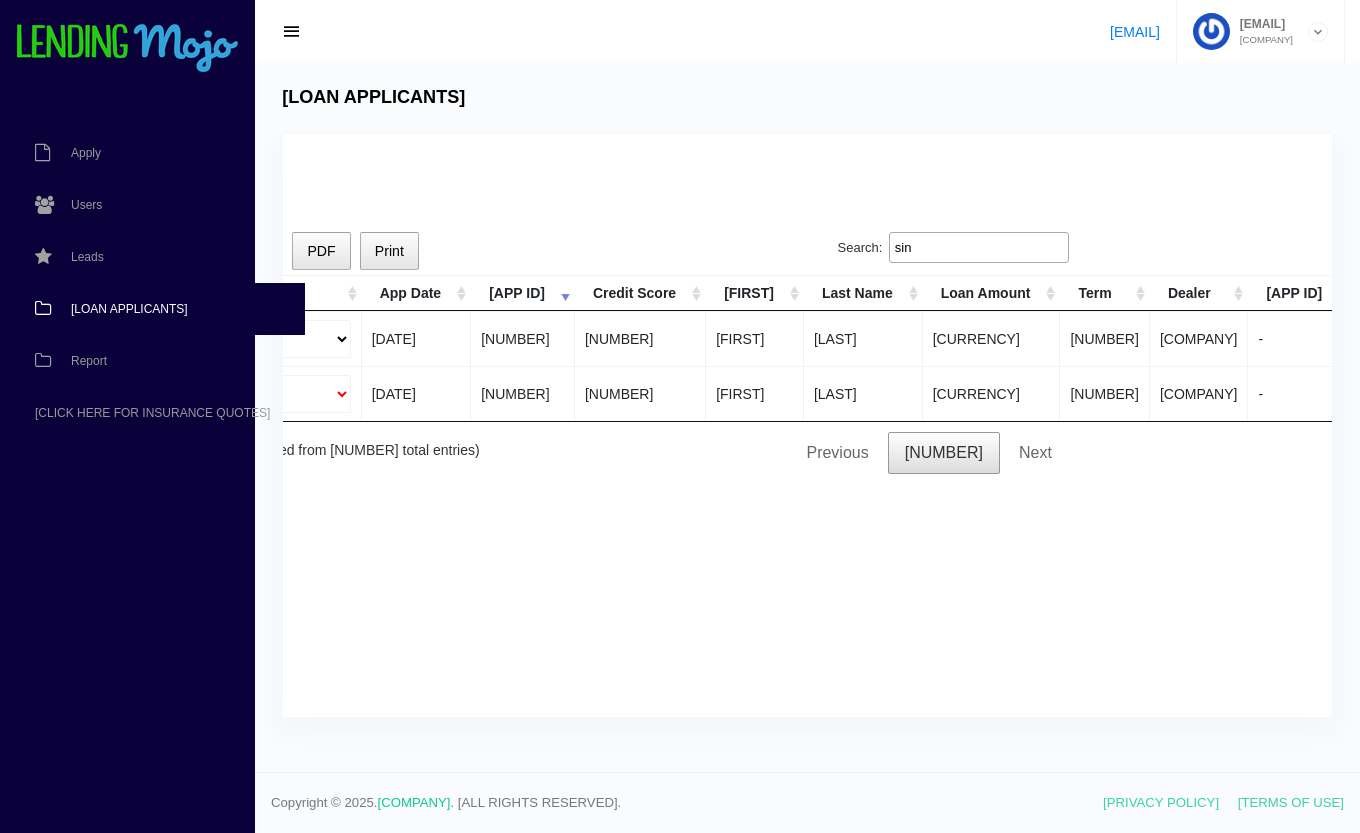 scroll, scrollTop: 0, scrollLeft: 0, axis: both 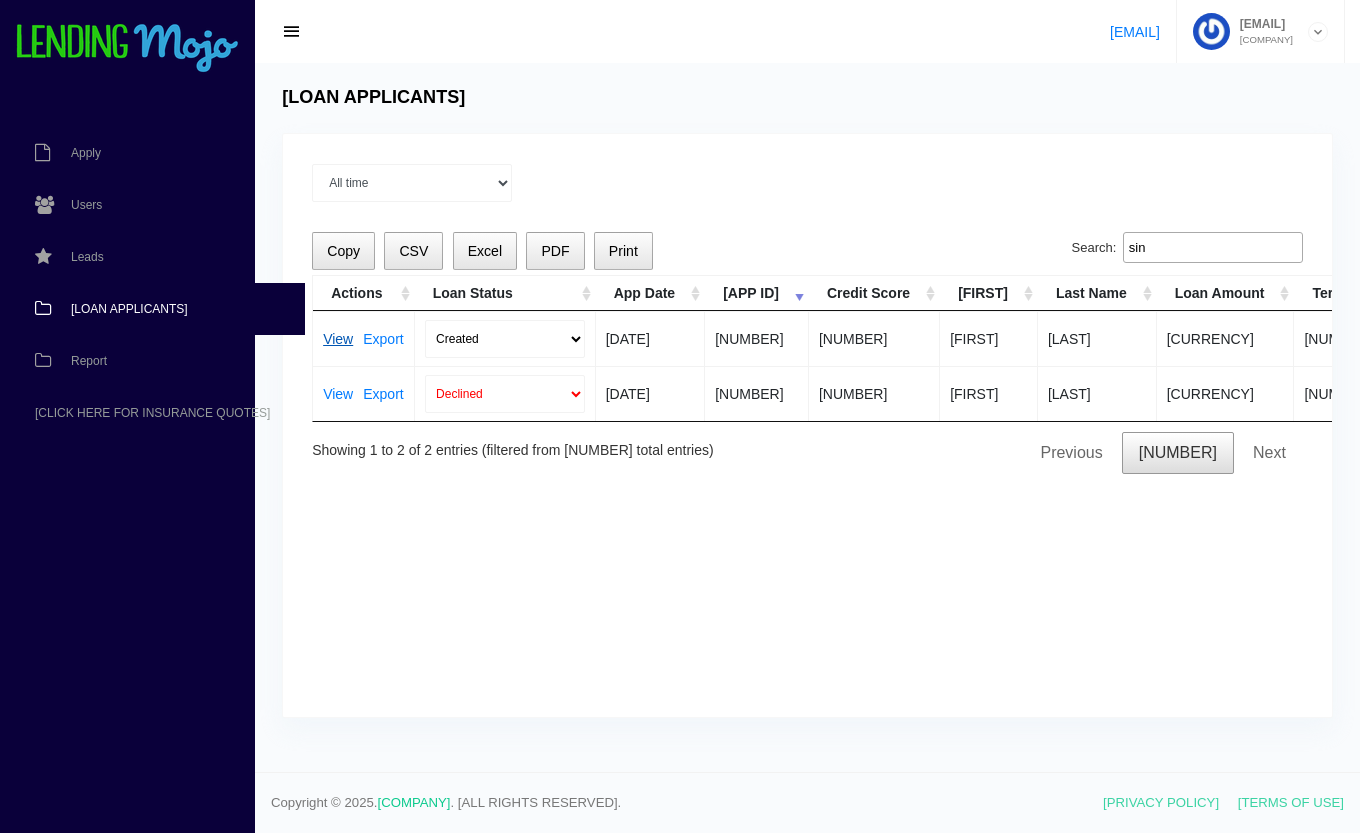 type on "sin" 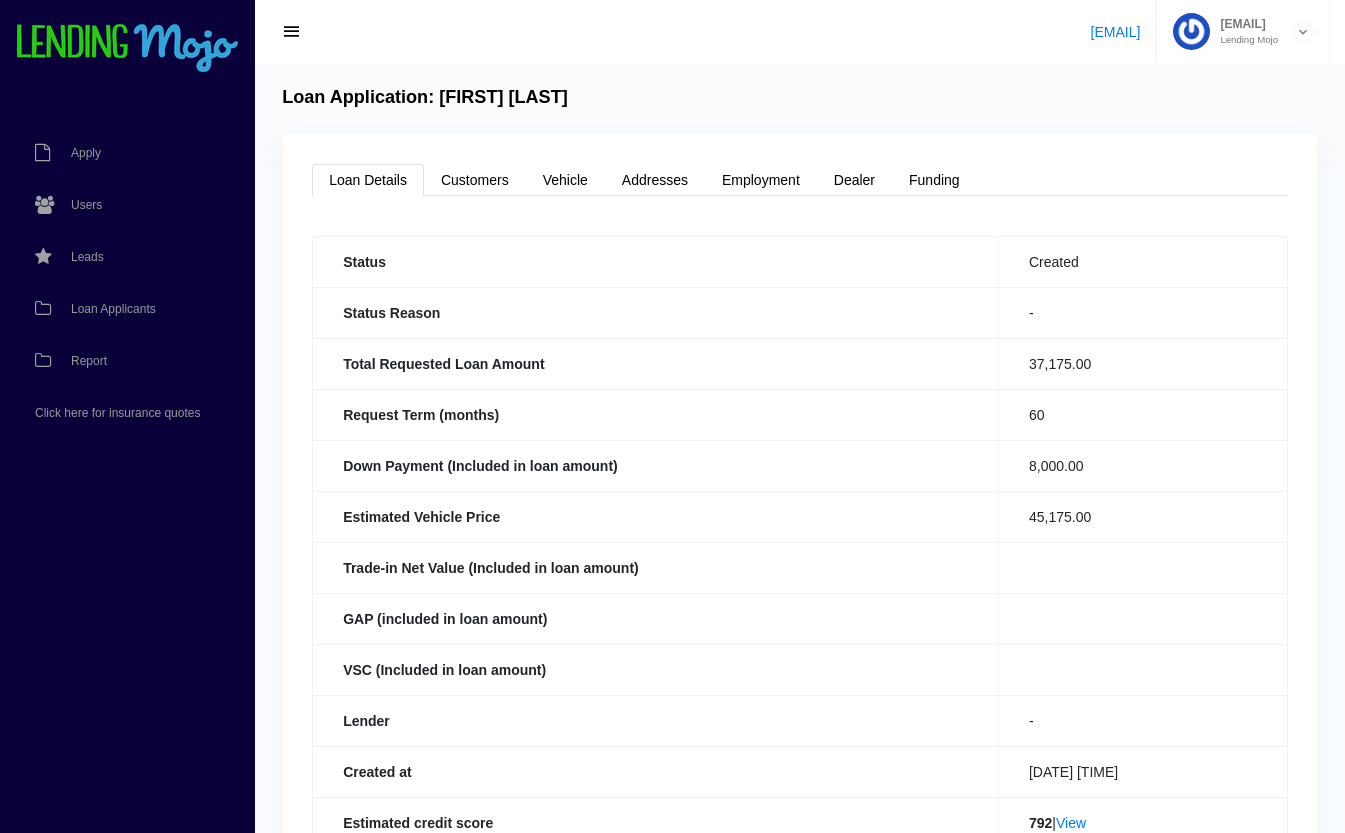 scroll, scrollTop: 0, scrollLeft: 0, axis: both 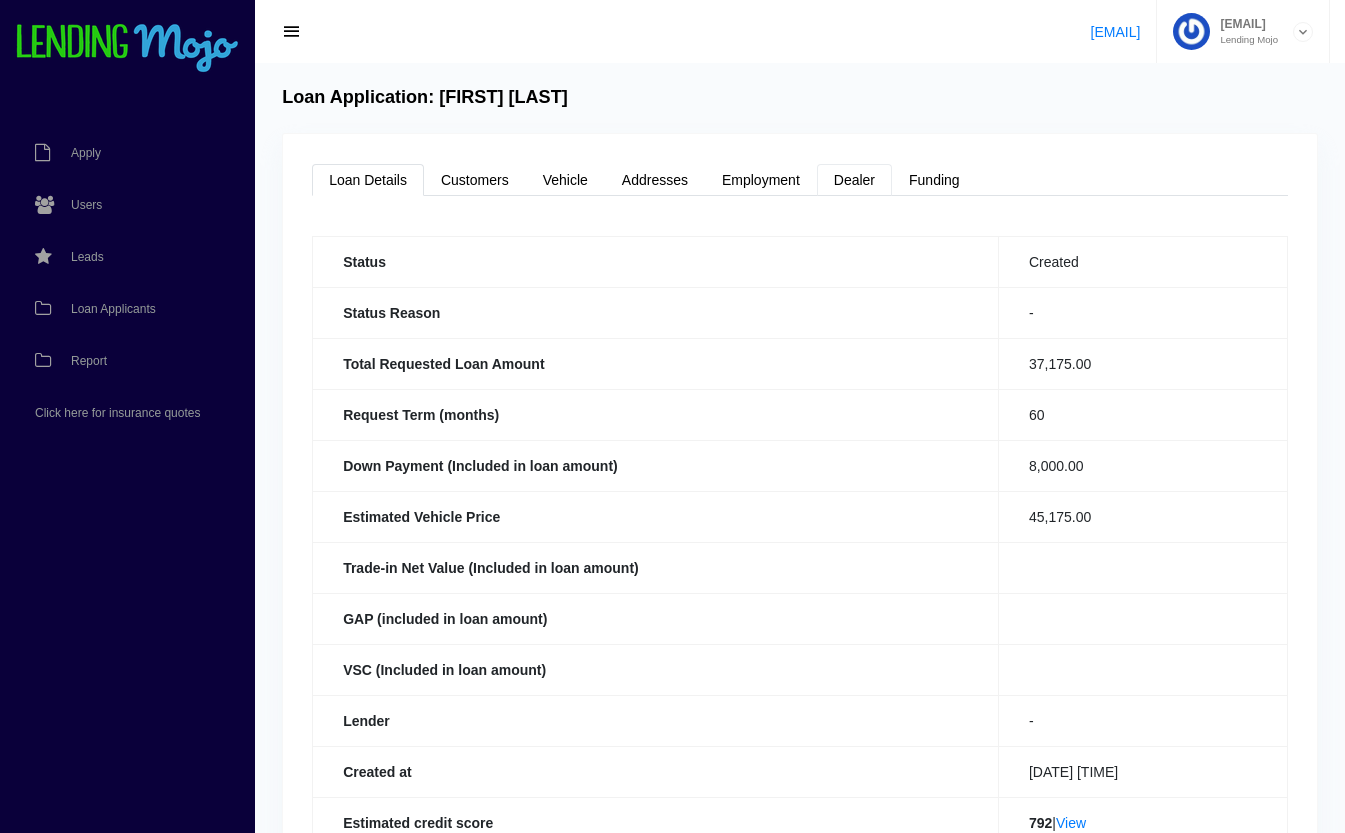 click on "Dealer" at bounding box center [854, 180] 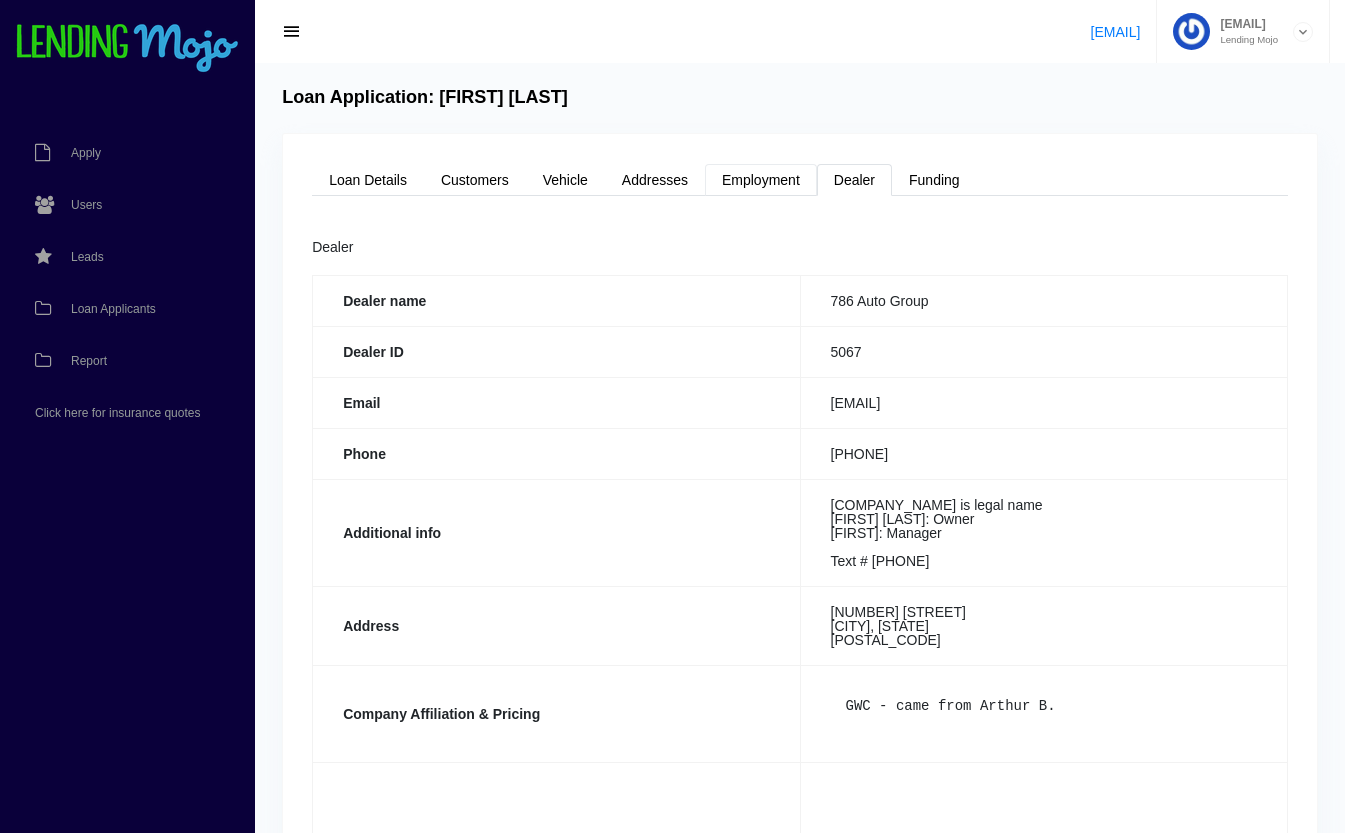 click on "Employment" at bounding box center (761, 180) 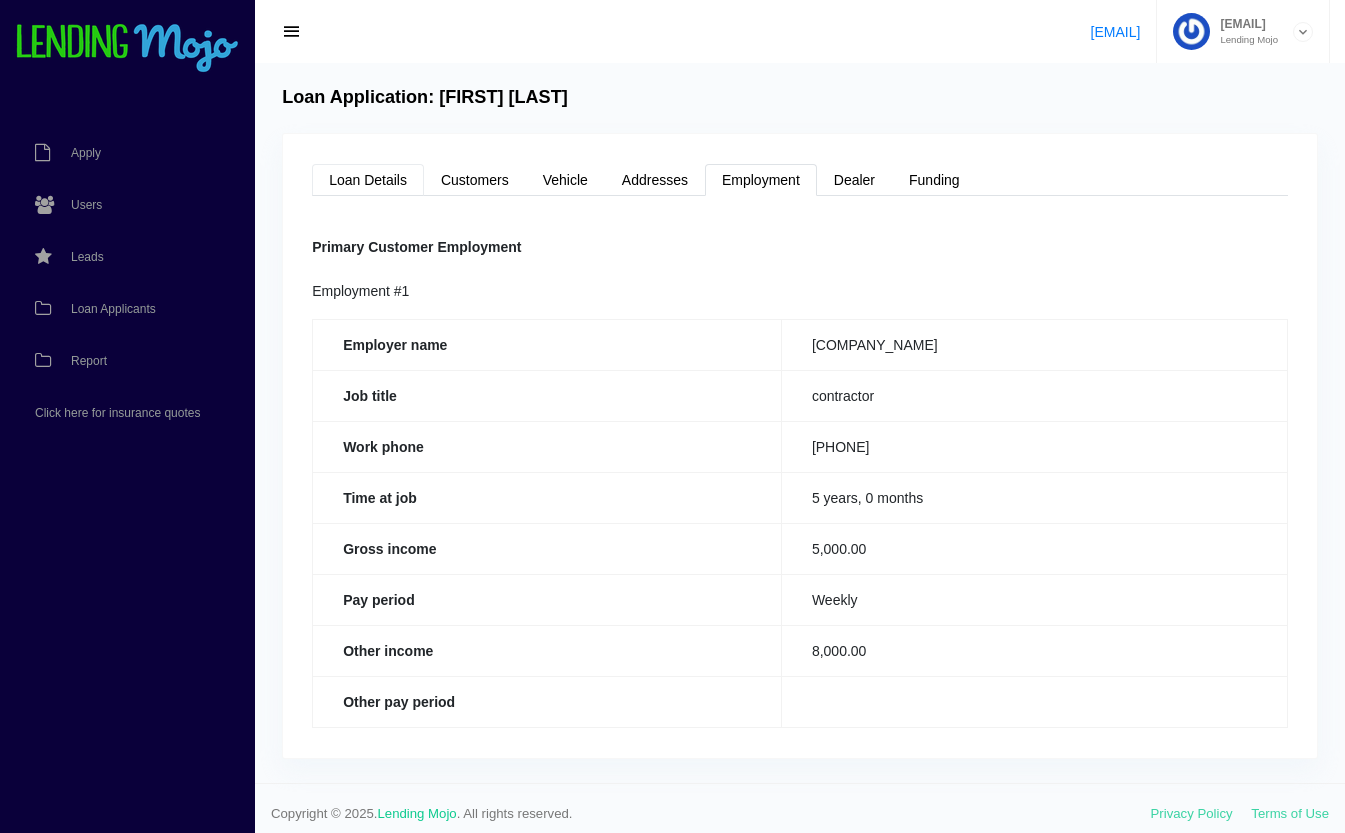 click on "Loan Details" at bounding box center (368, 180) 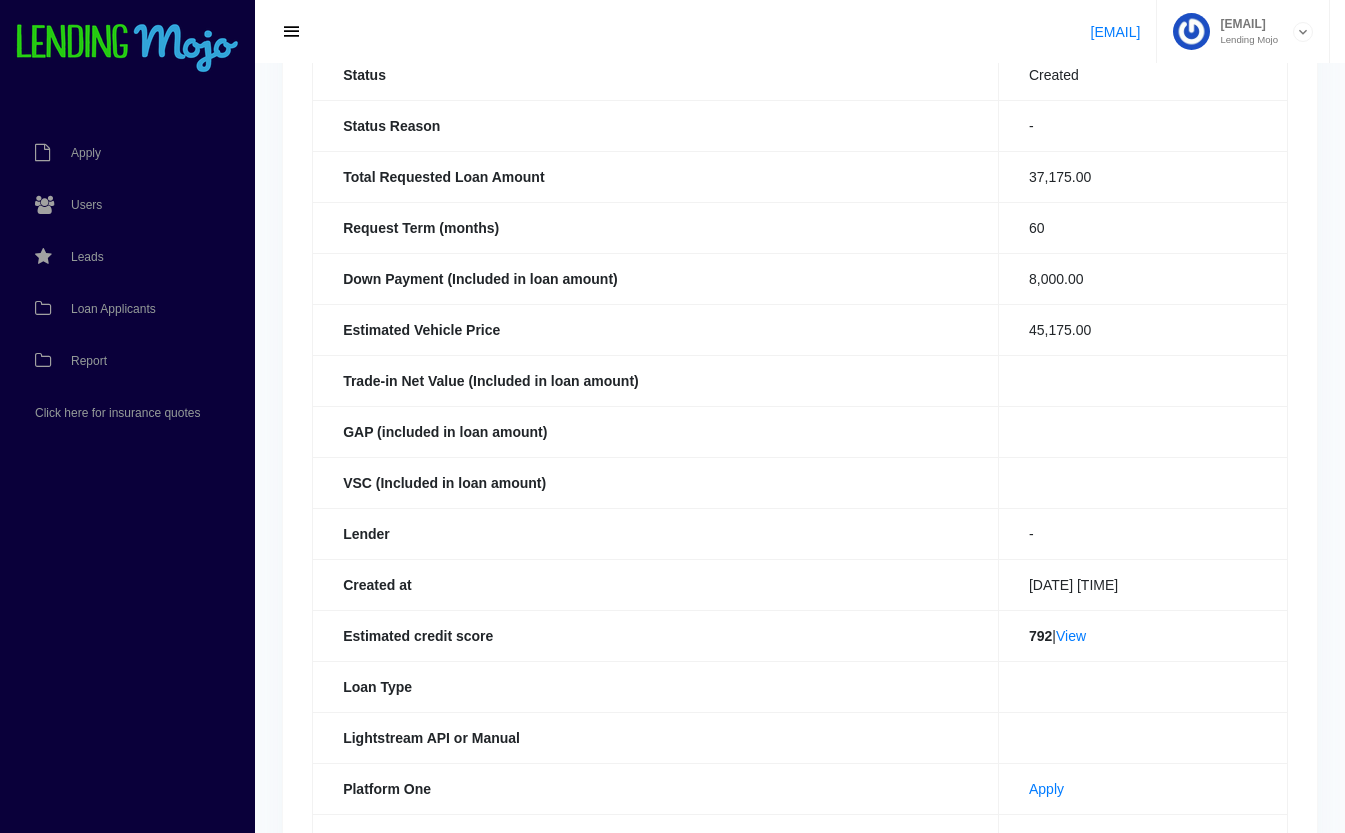 scroll, scrollTop: 192, scrollLeft: 0, axis: vertical 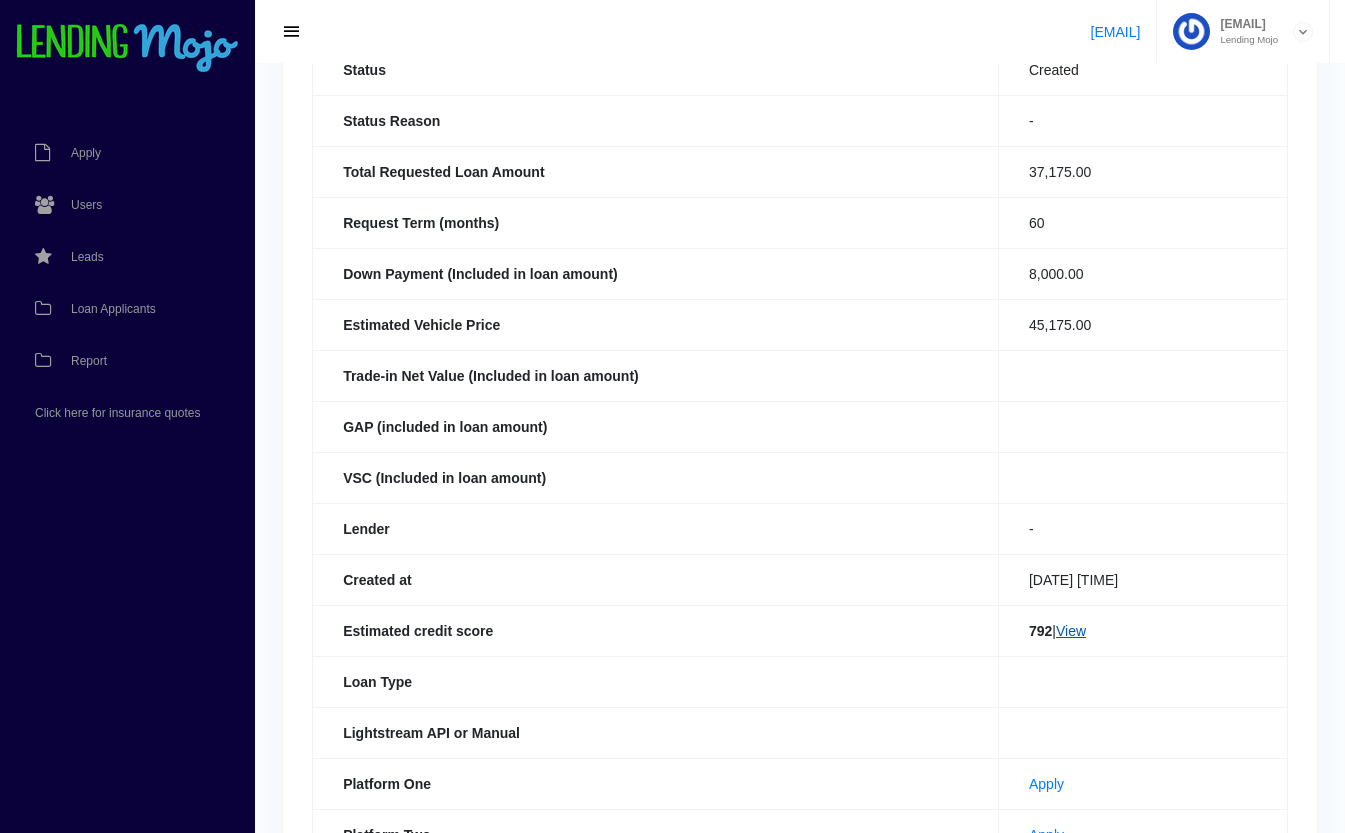 click on "View" at bounding box center (1071, 631) 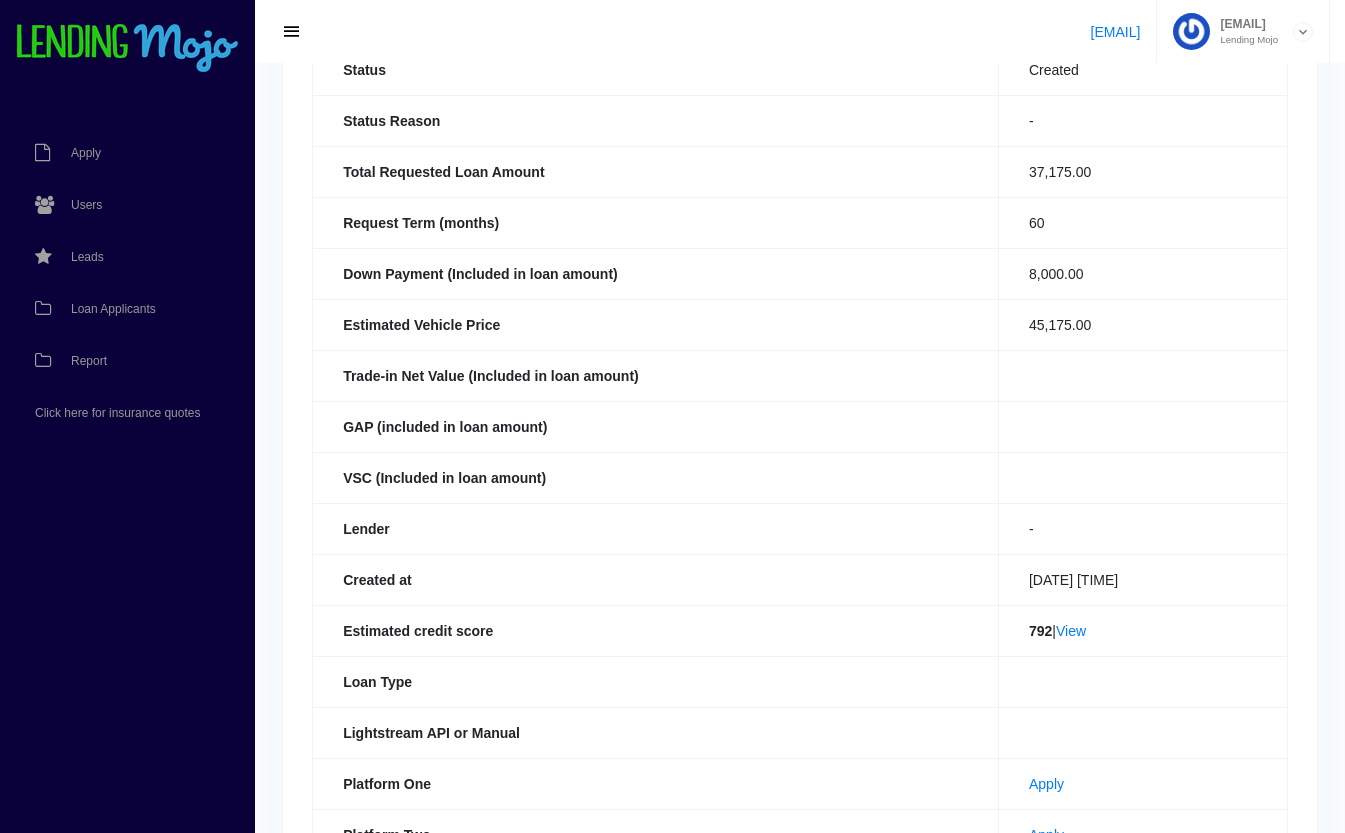 scroll, scrollTop: 0, scrollLeft: 0, axis: both 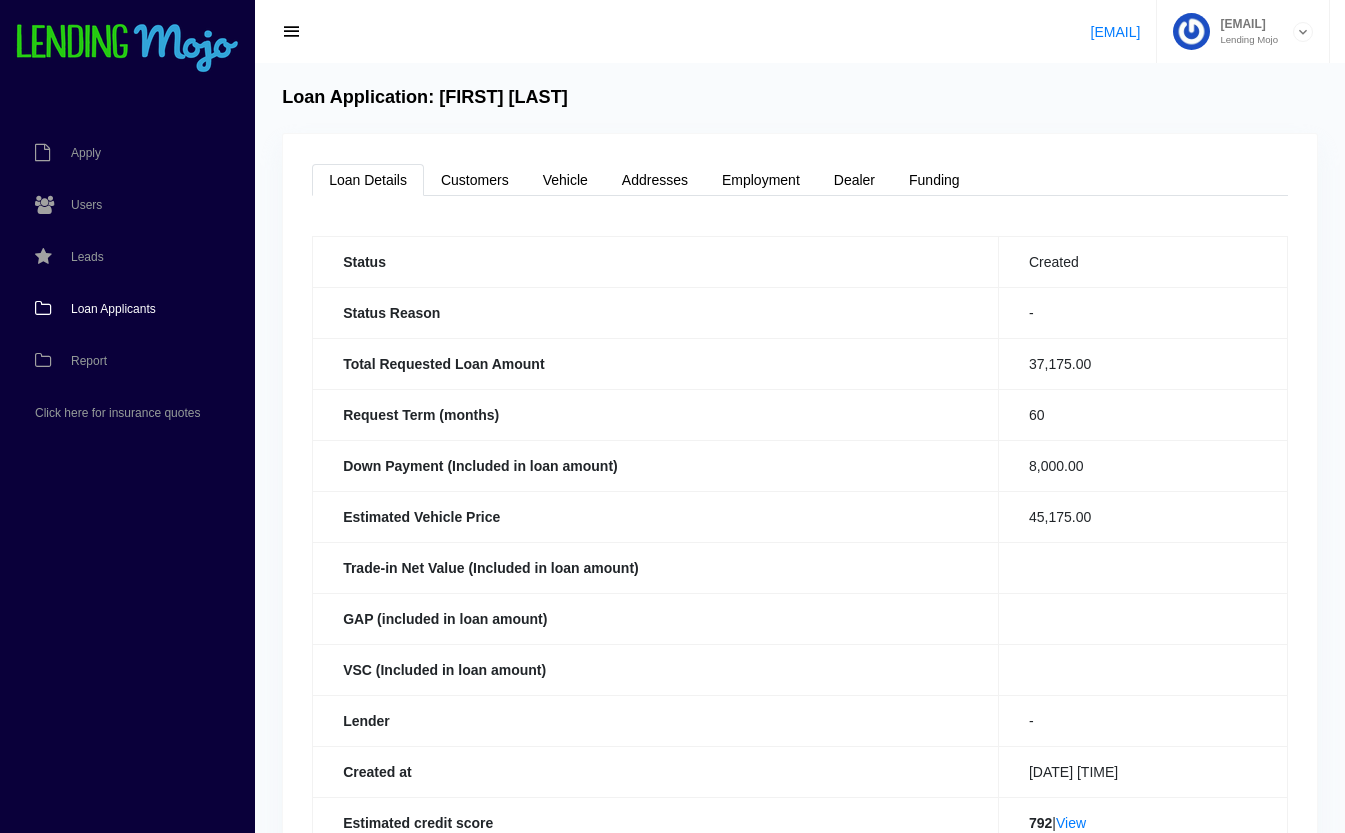 click on "Loan Applicants" at bounding box center (113, 309) 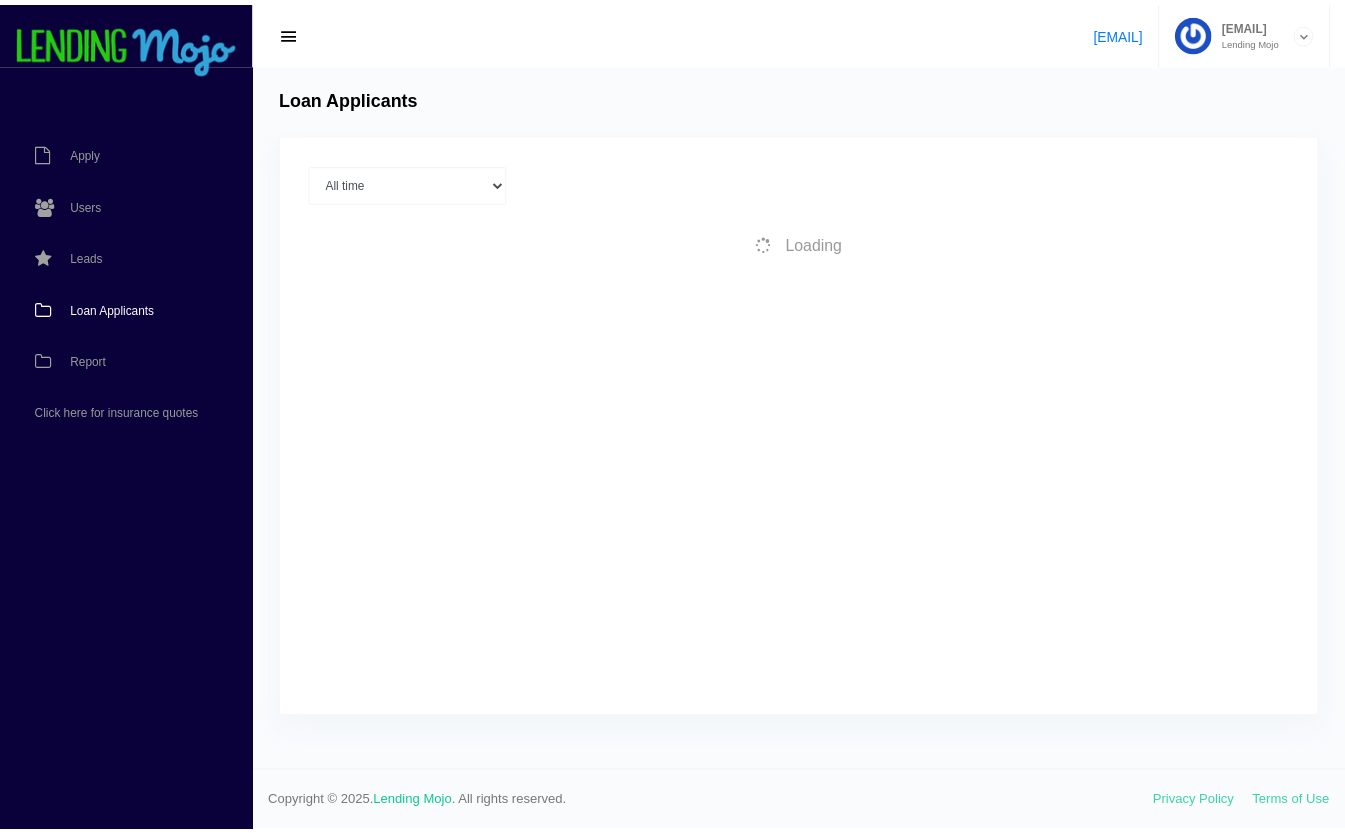 scroll, scrollTop: 0, scrollLeft: 0, axis: both 